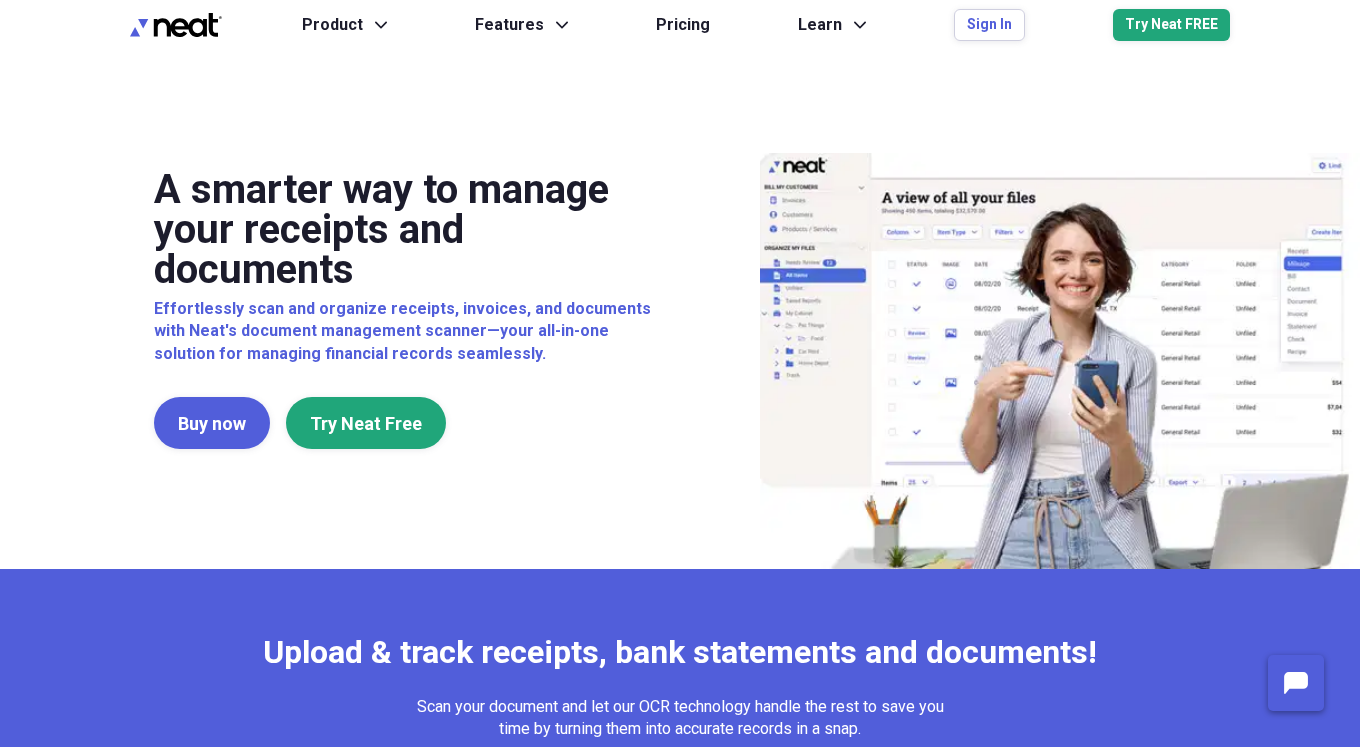 scroll, scrollTop: 0, scrollLeft: 0, axis: both 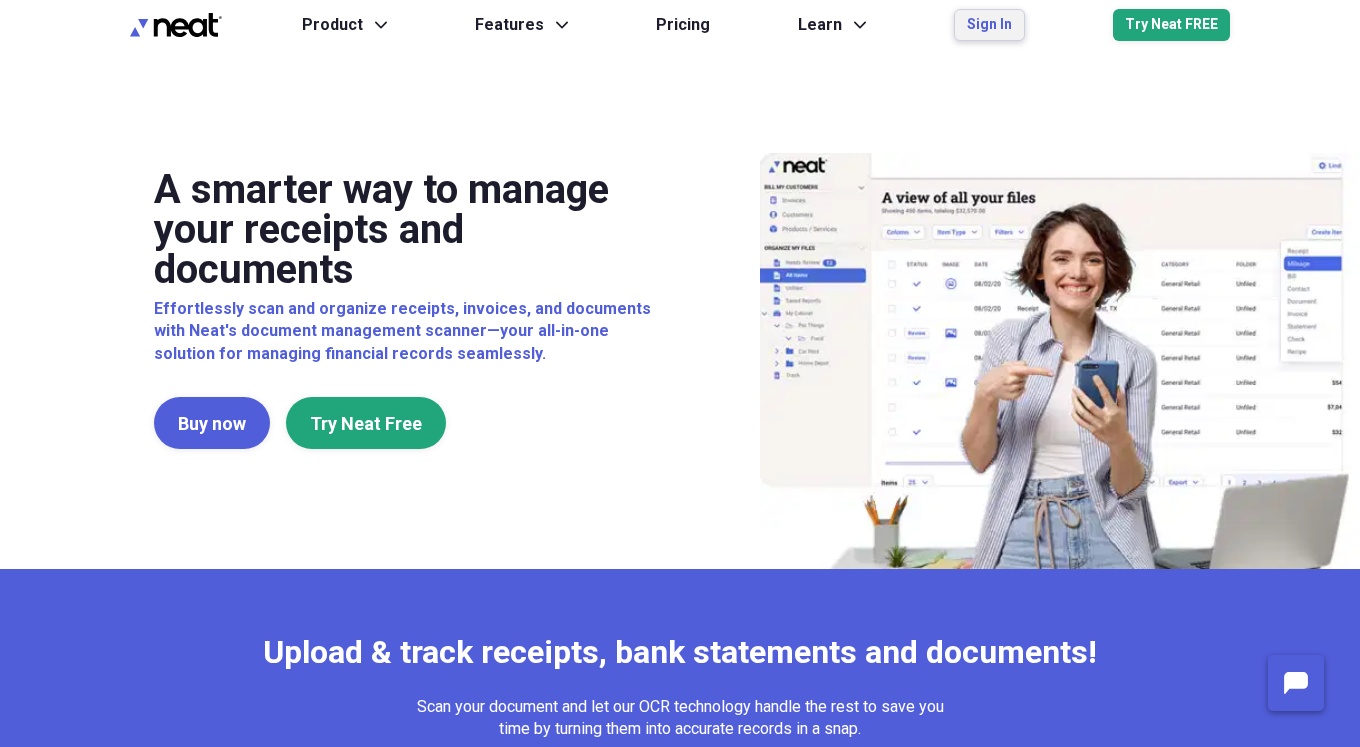 click on "Sign In" at bounding box center [989, 25] 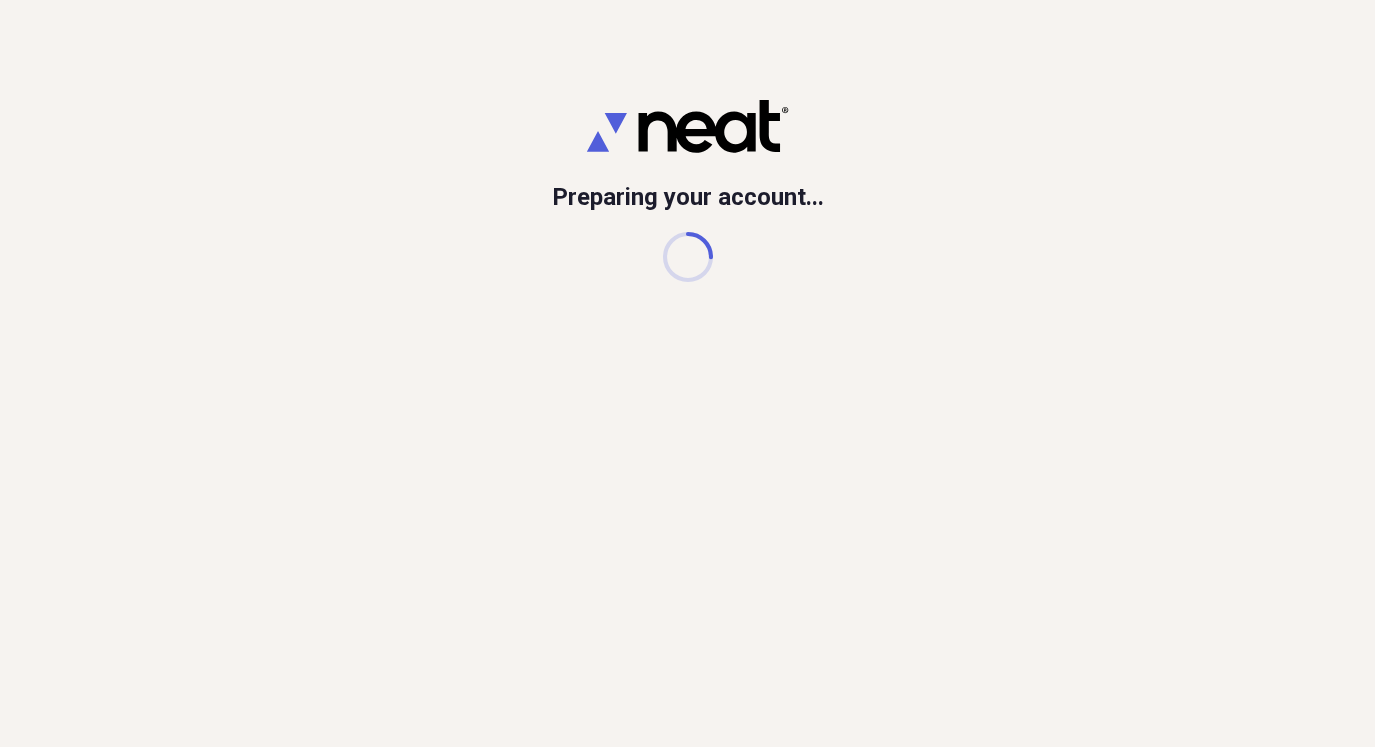 scroll, scrollTop: 0, scrollLeft: 0, axis: both 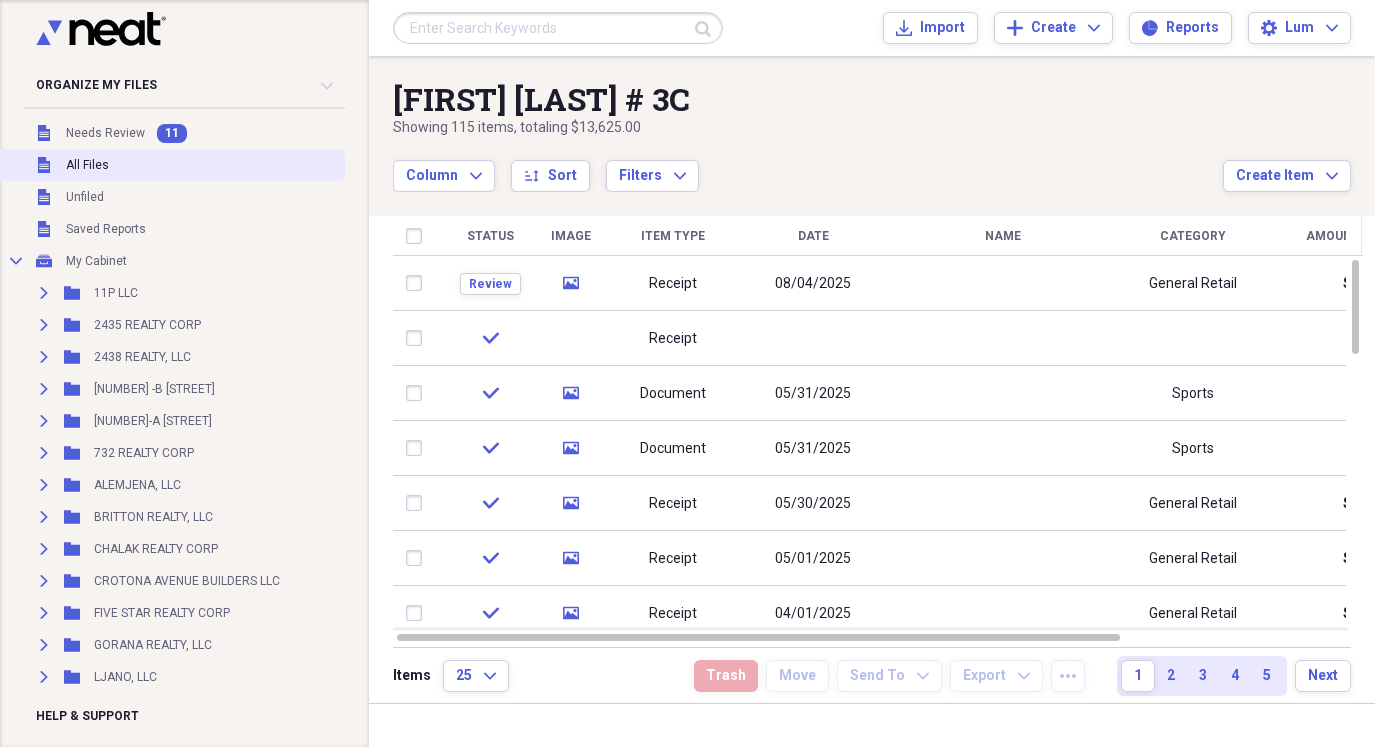 click on "All Files" at bounding box center [87, 165] 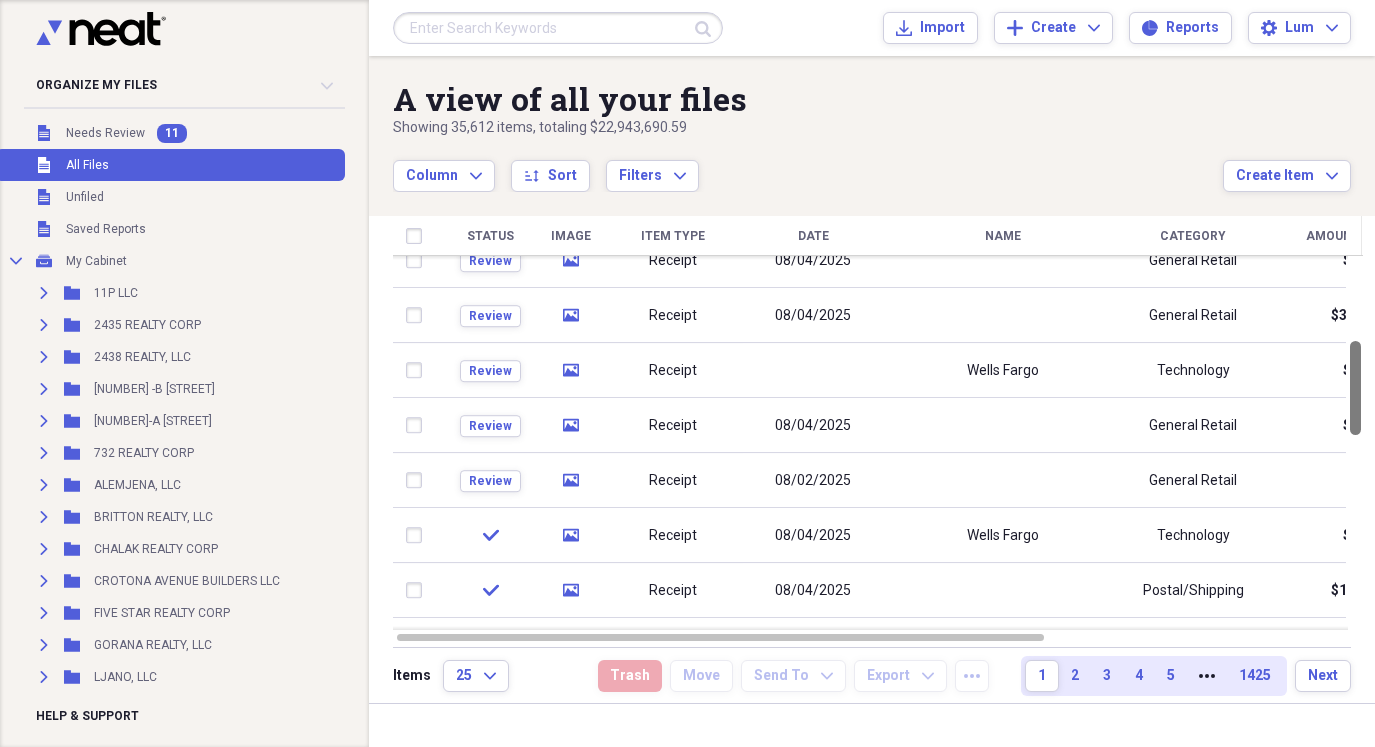 drag, startPoint x: 1371, startPoint y: 309, endPoint x: 1371, endPoint y: 390, distance: 81 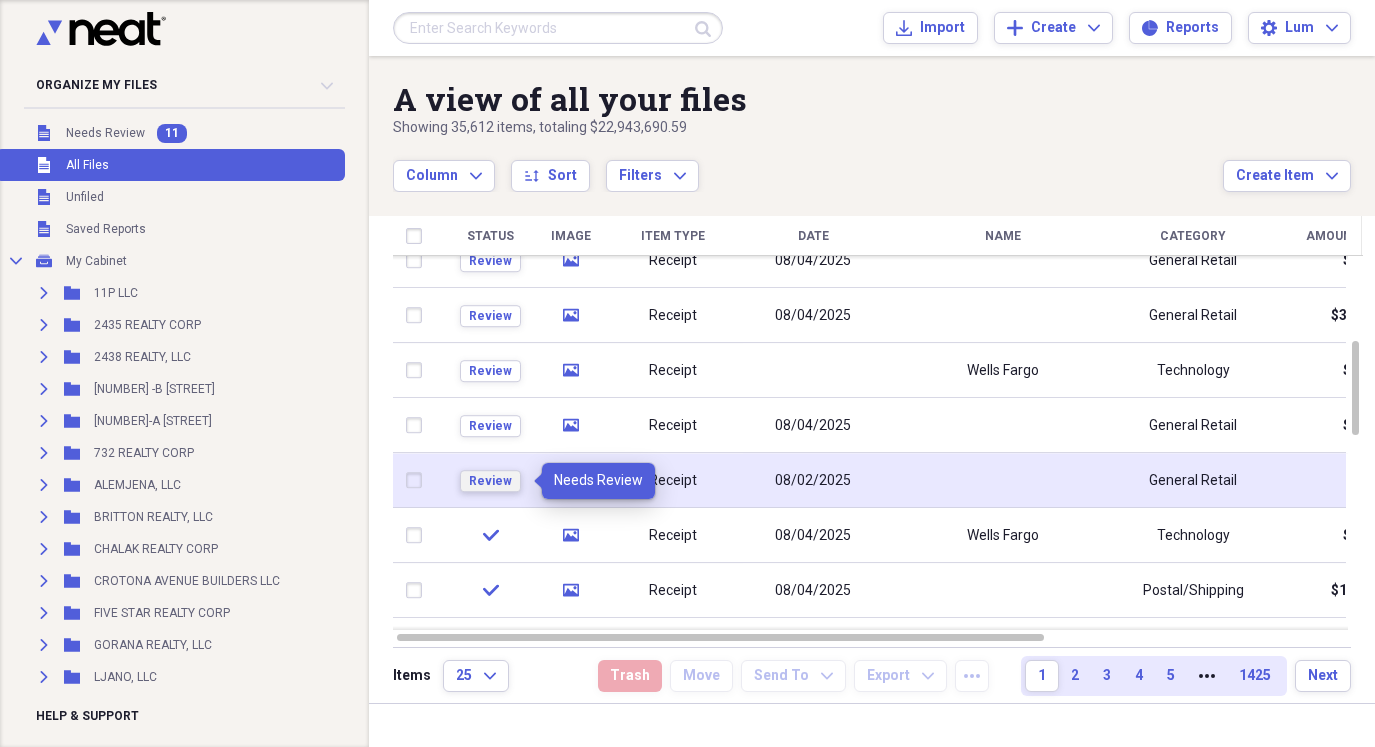 click on "Review" at bounding box center (490, 481) 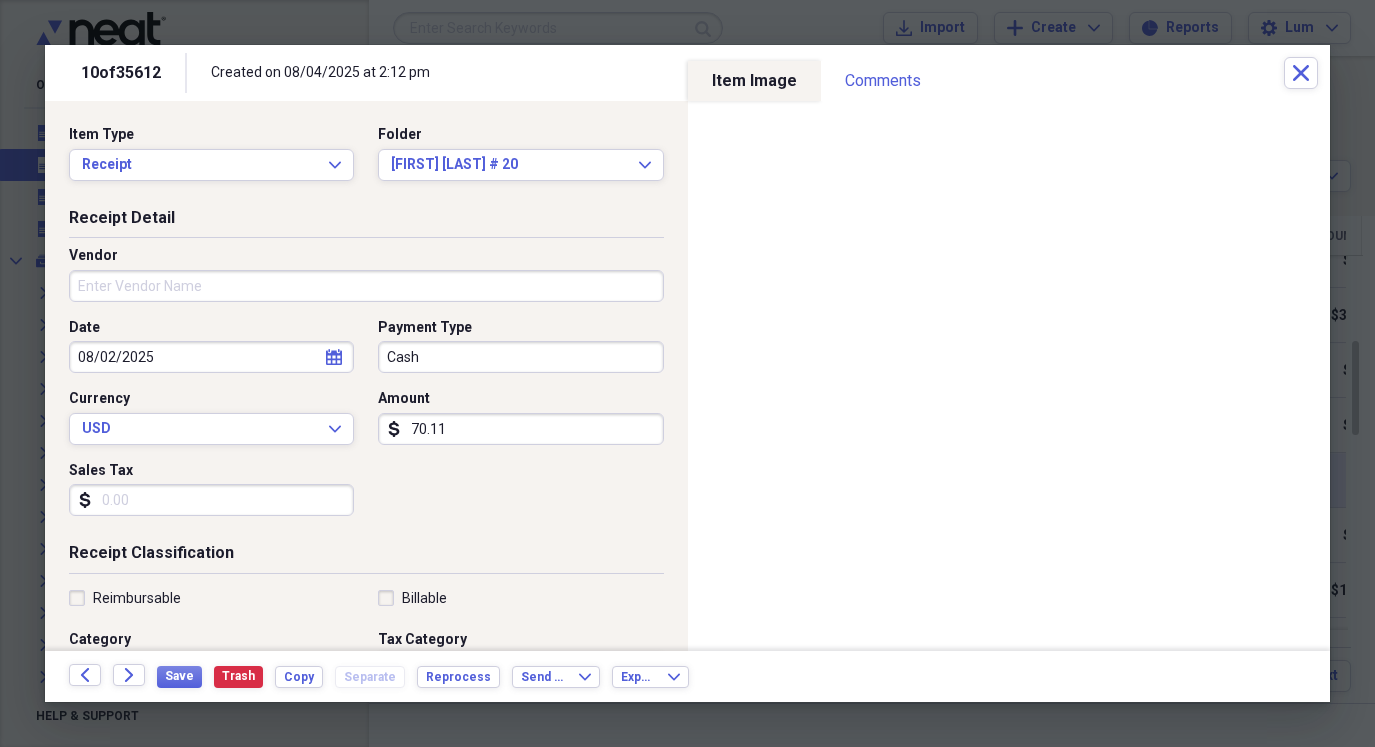 click on "70.11" at bounding box center (520, 429) 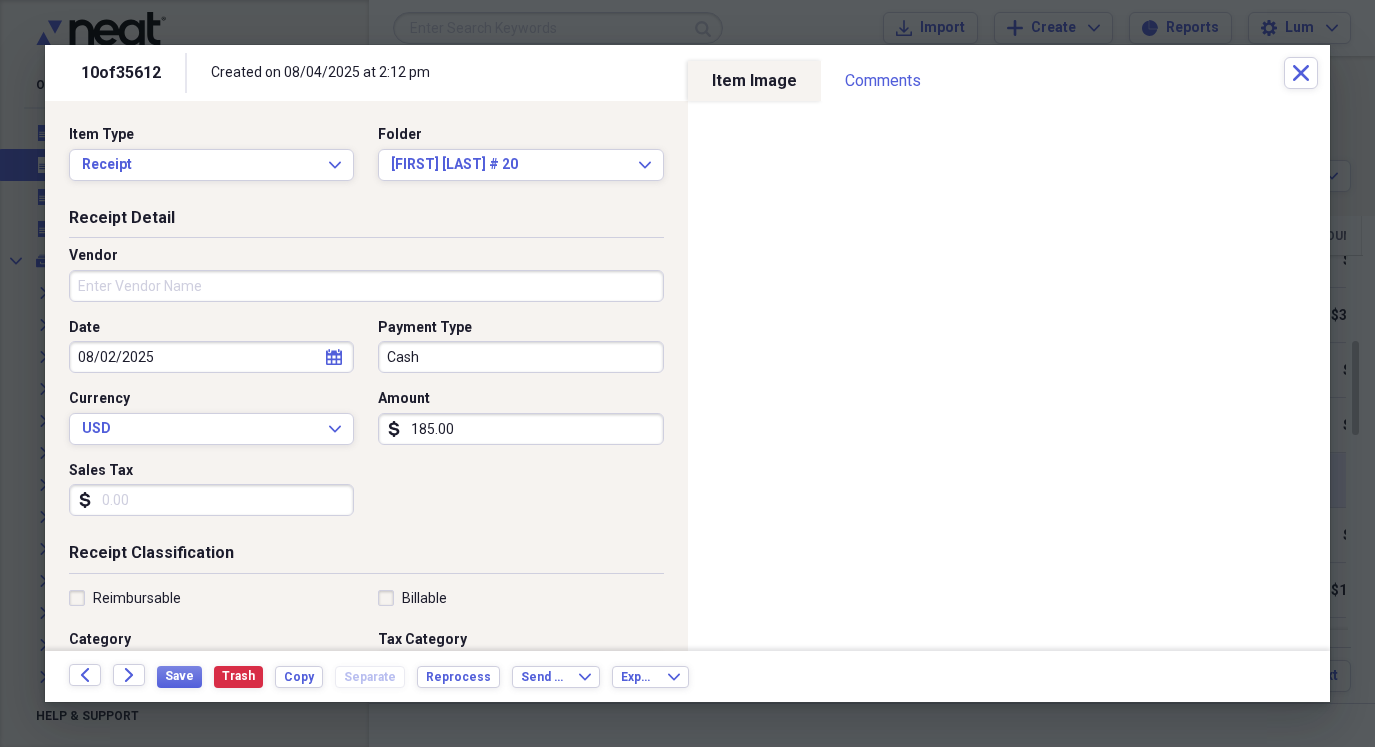 type on "185.00" 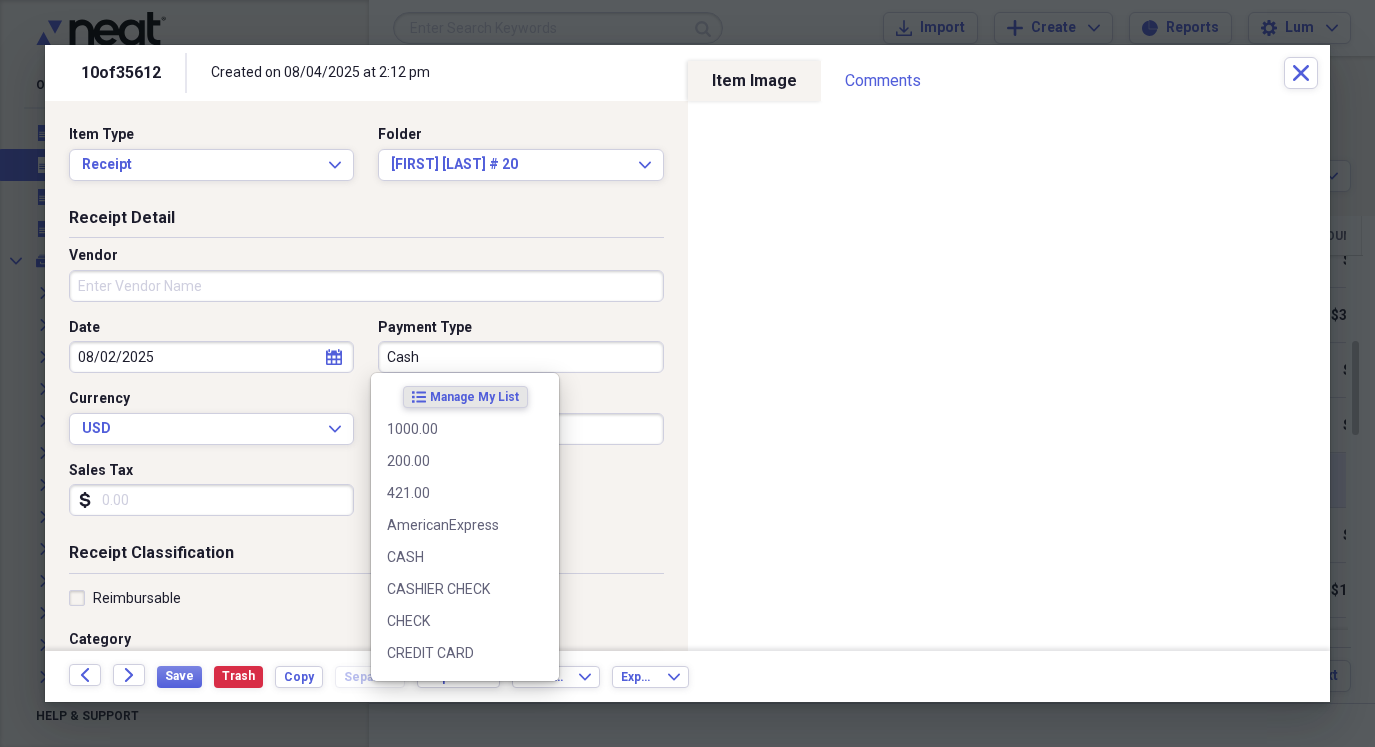 click on "Cash" at bounding box center [520, 357] 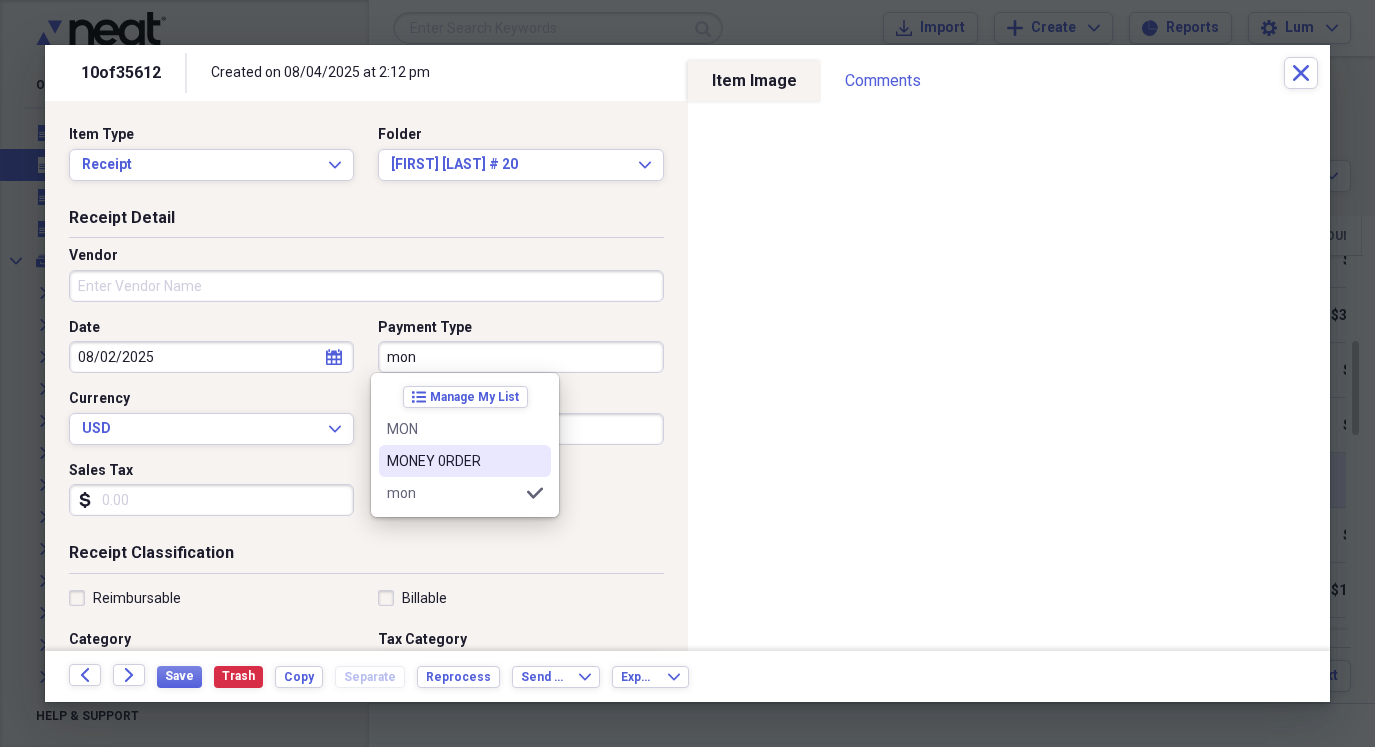 click on "MONEY 0RDER" at bounding box center (465, 461) 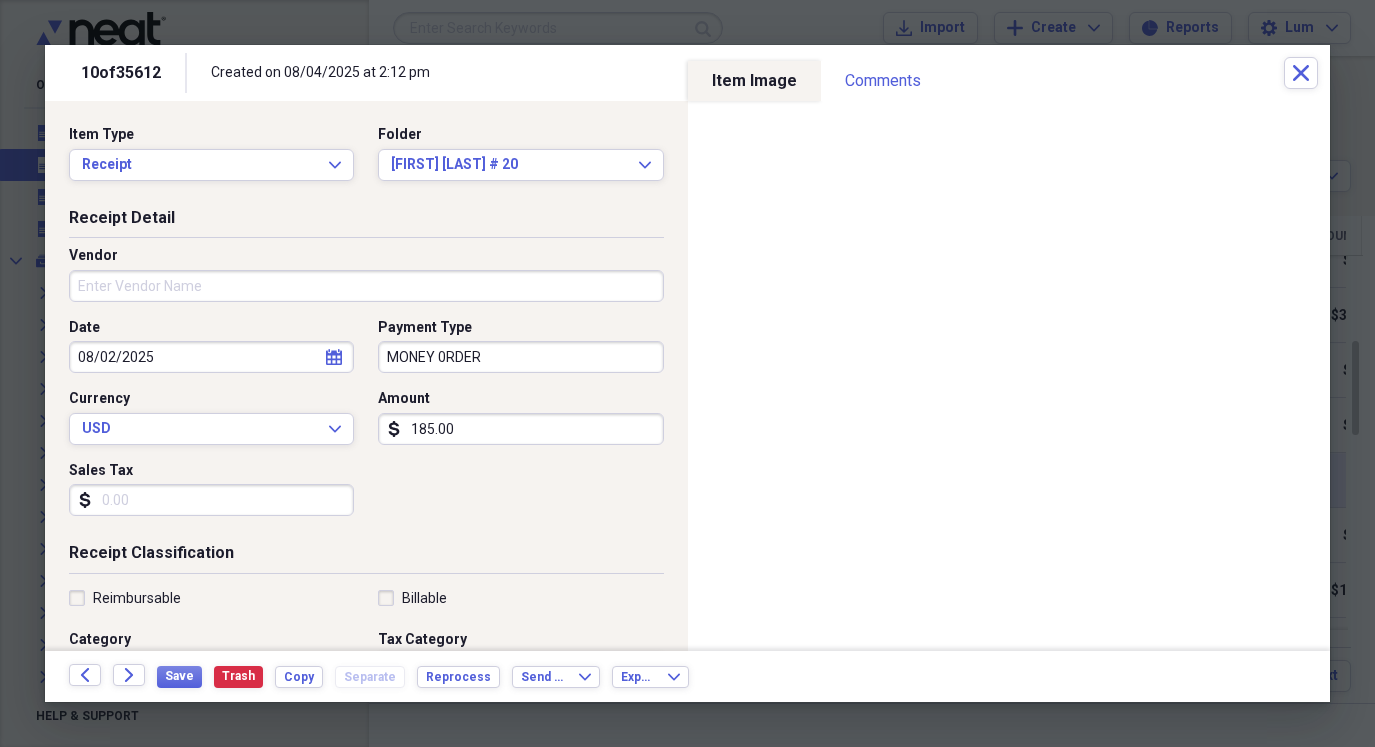 select on "7" 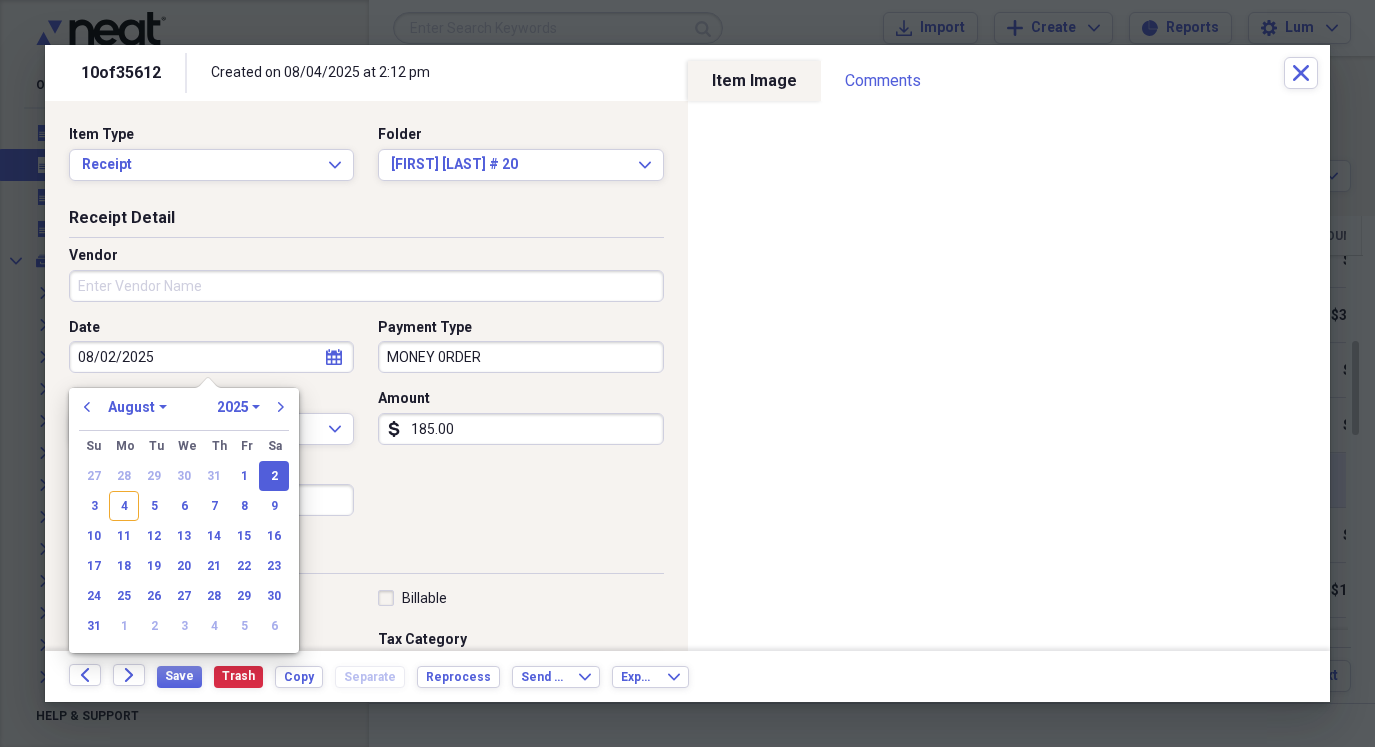 drag, startPoint x: 165, startPoint y: 359, endPoint x: 165, endPoint y: 392, distance: 33 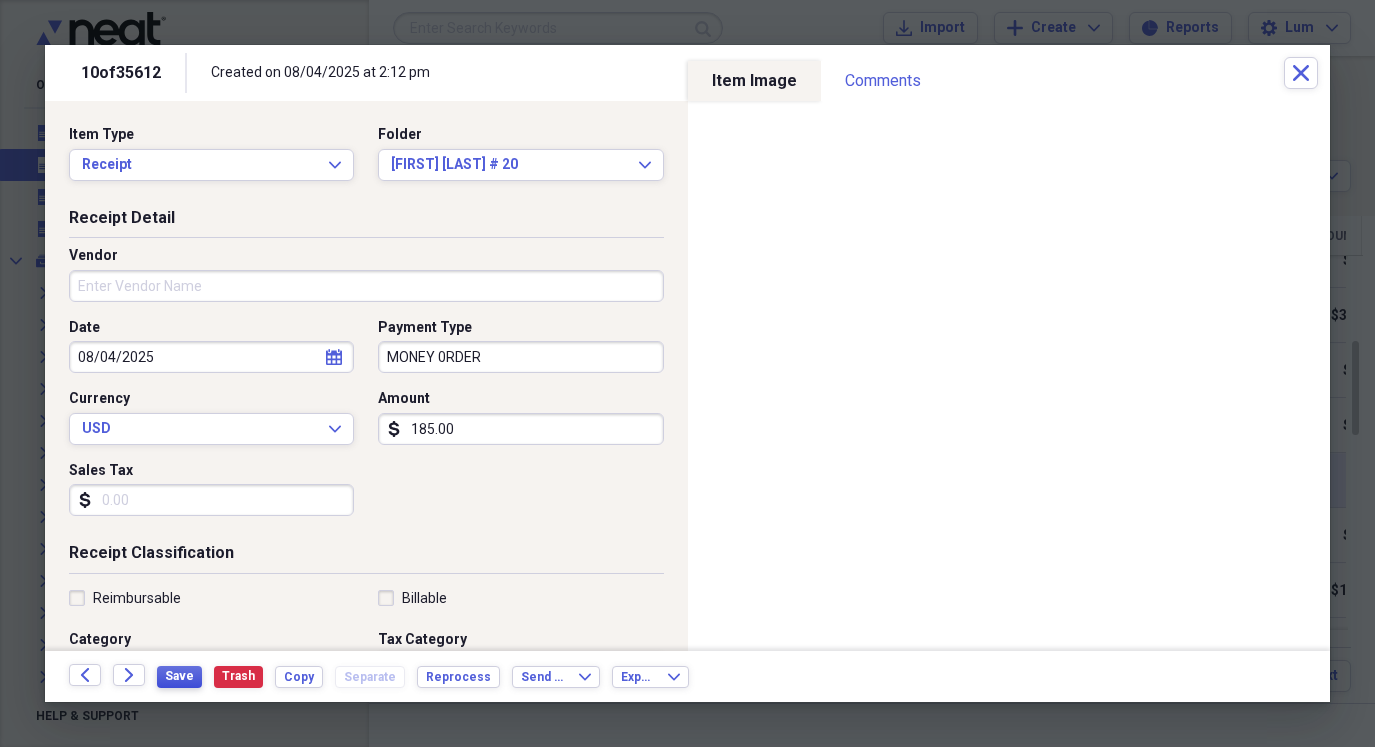 click on "Save" at bounding box center (179, 676) 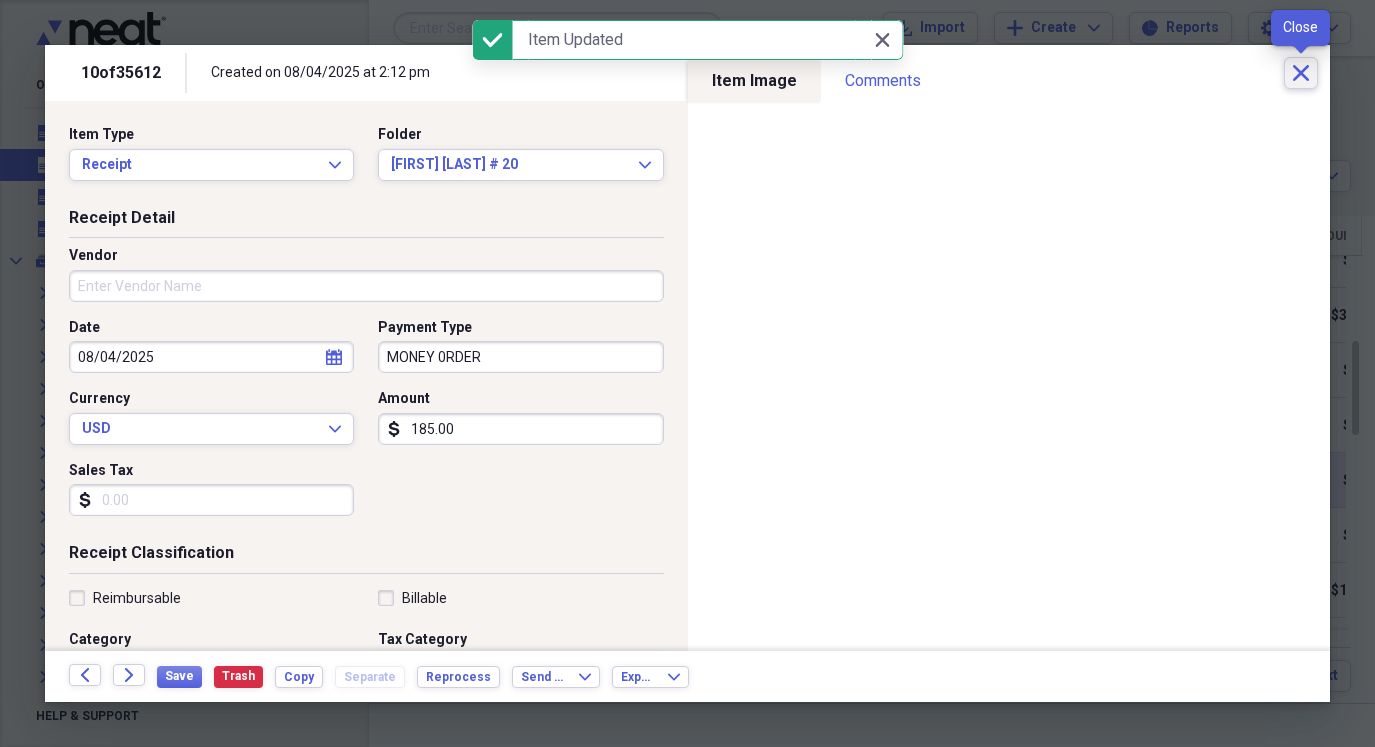 click on "Close" 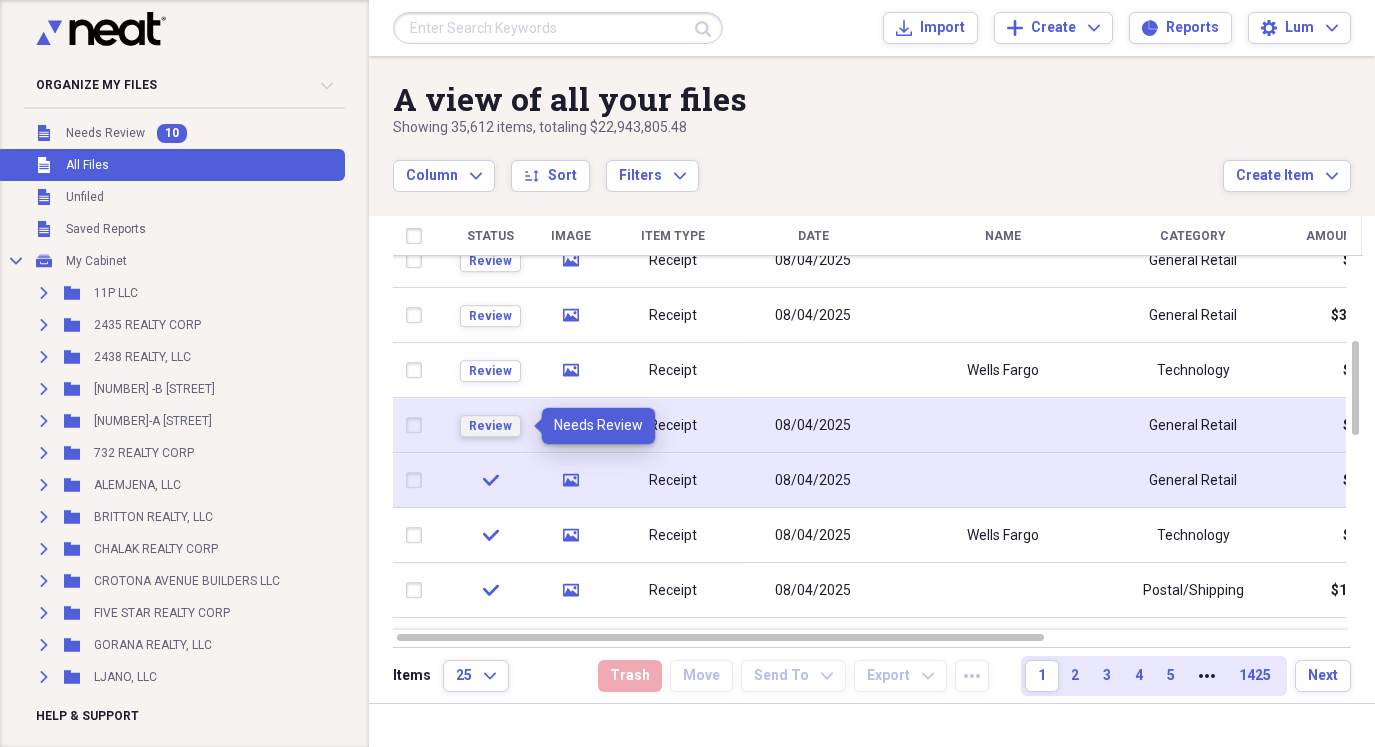 click on "Review" at bounding box center [490, 426] 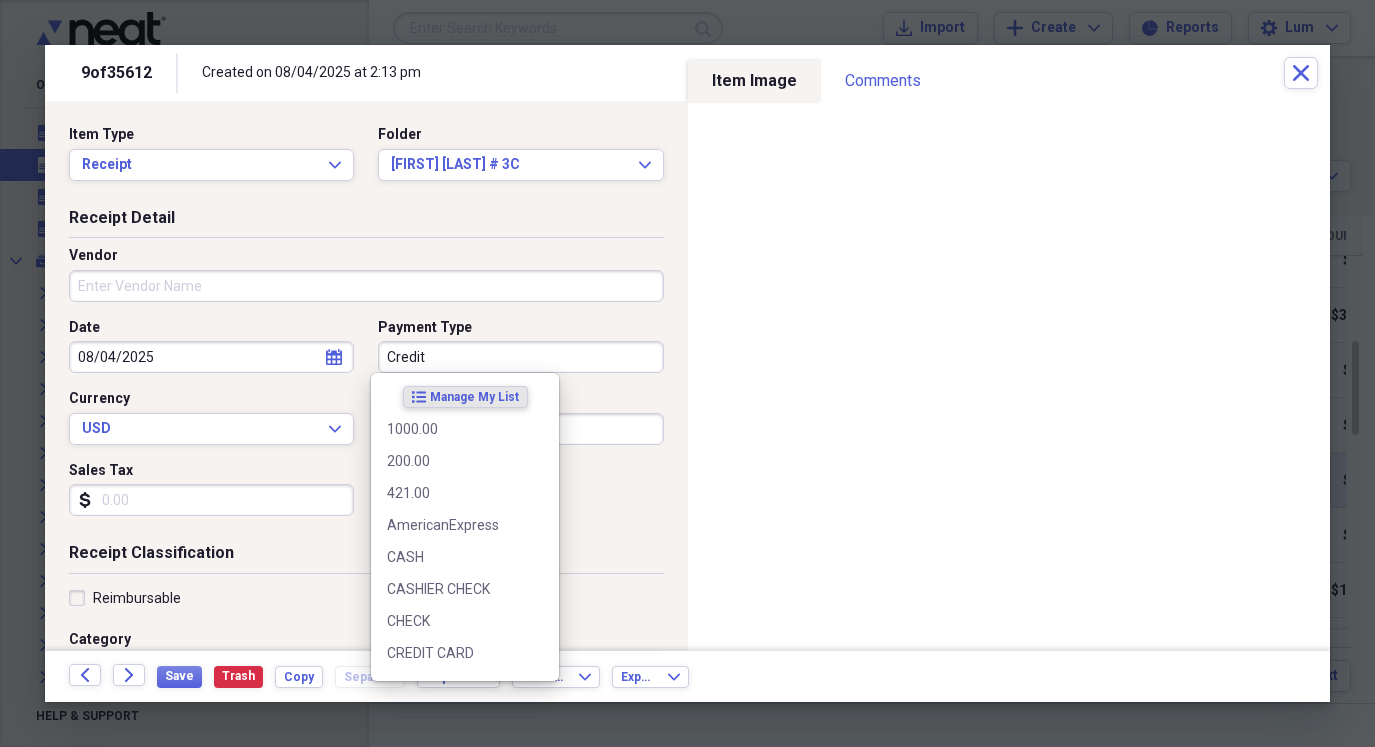 click on "Credit" at bounding box center [520, 357] 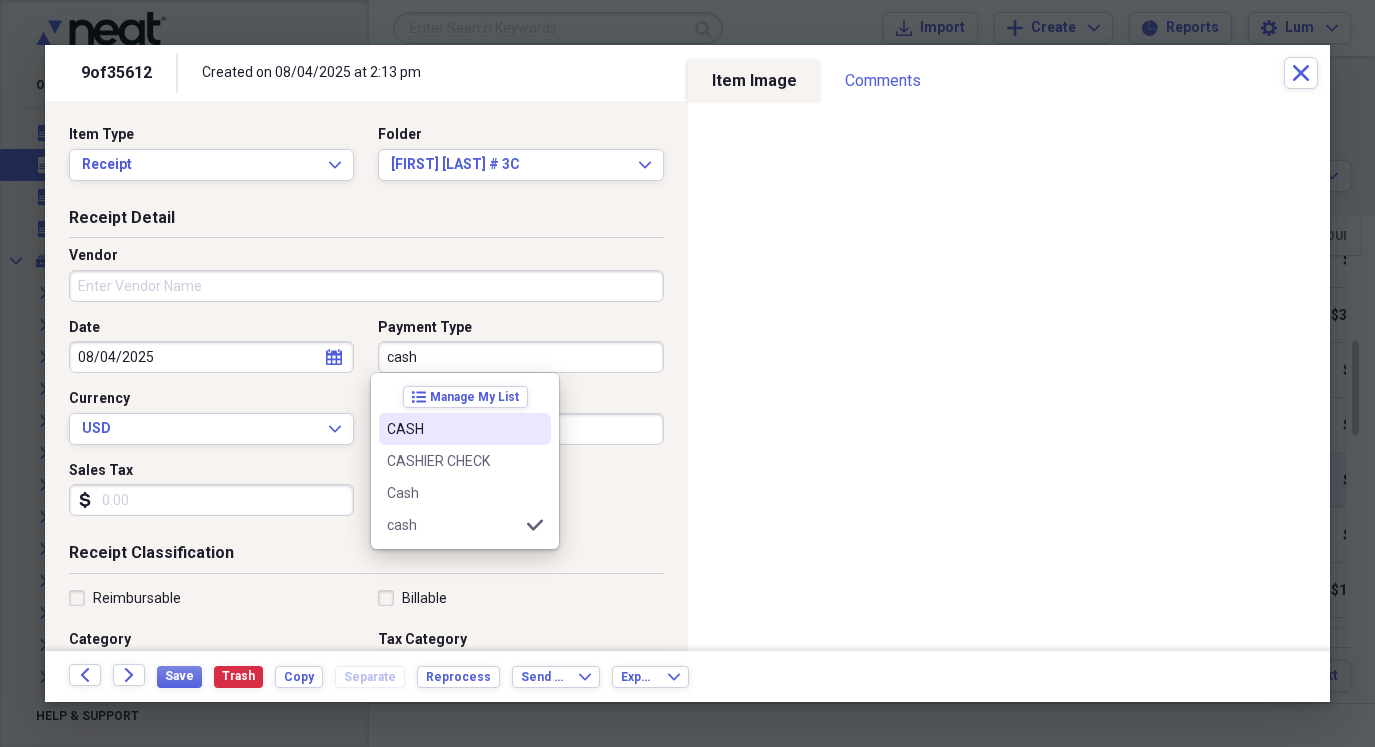 click on "CASH" at bounding box center [465, 429] 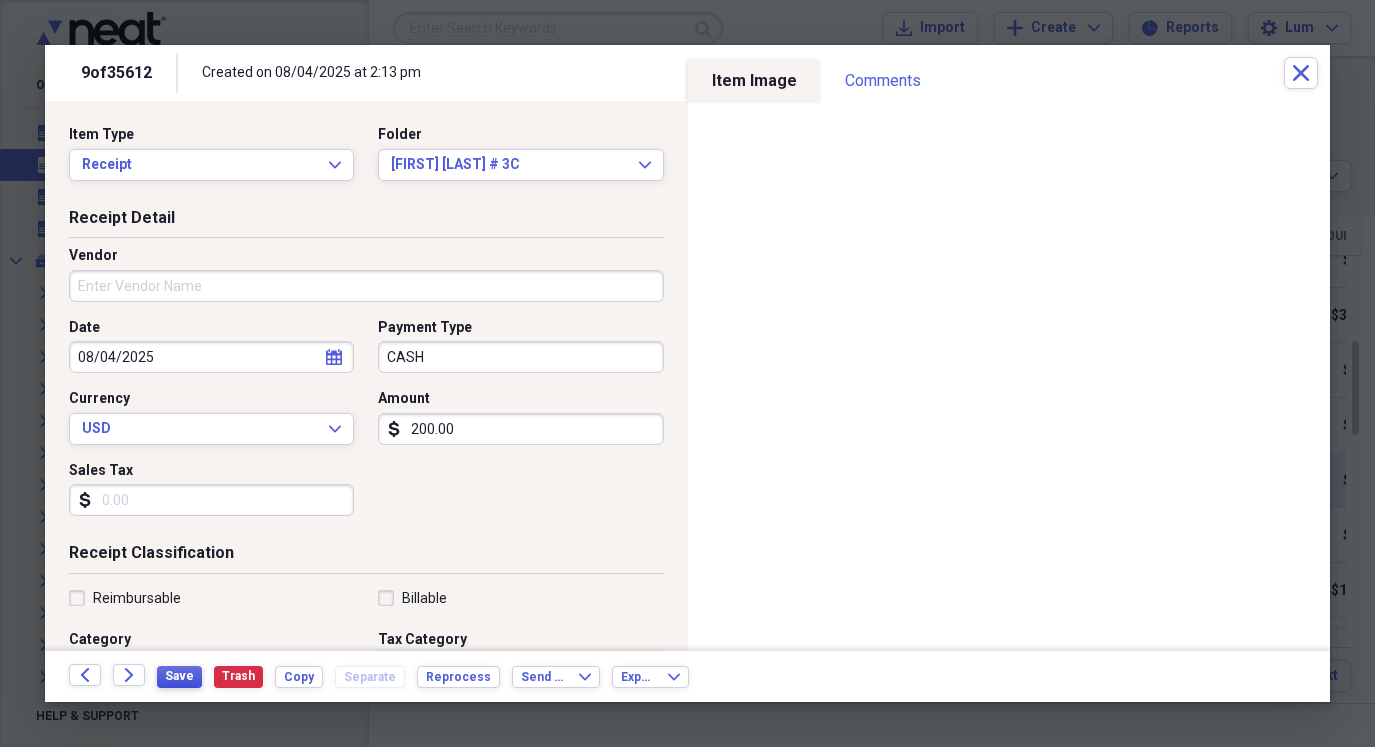 click on "Save" at bounding box center (179, 676) 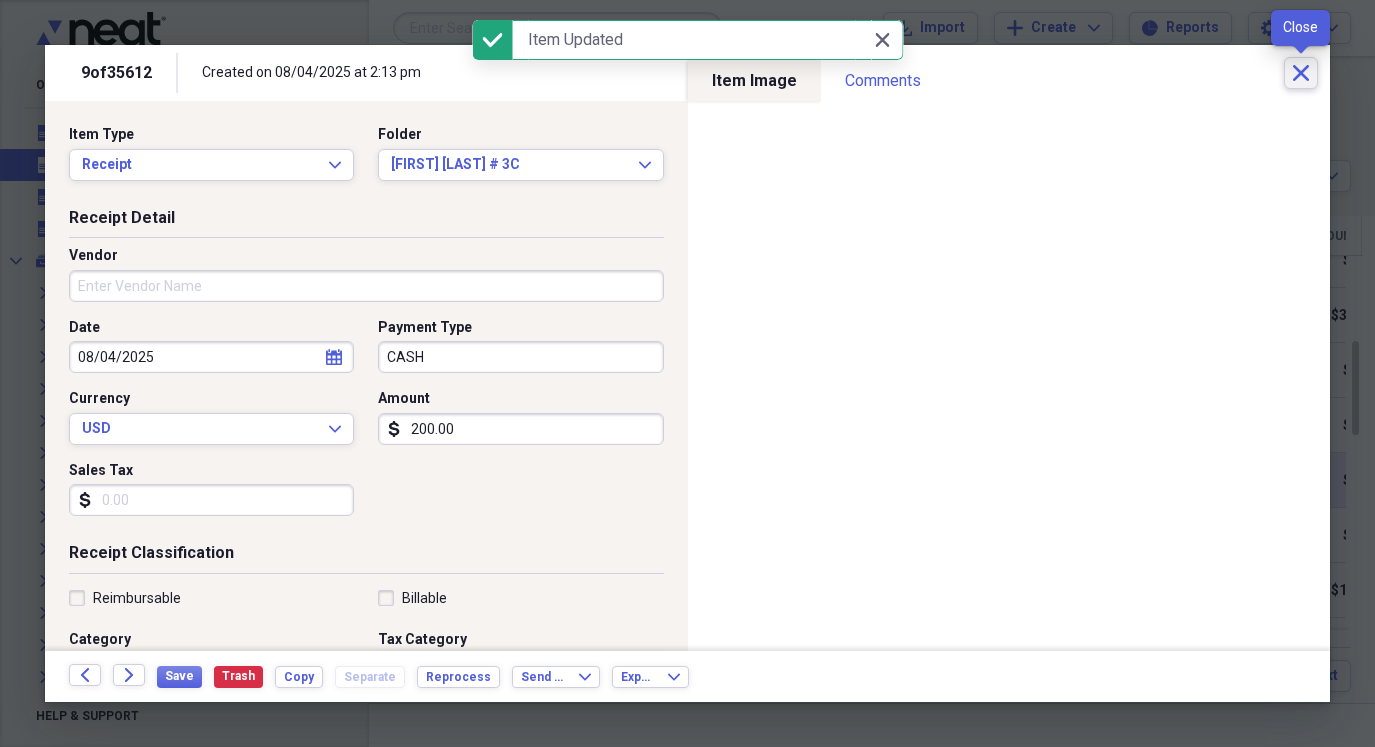 click on "Close" 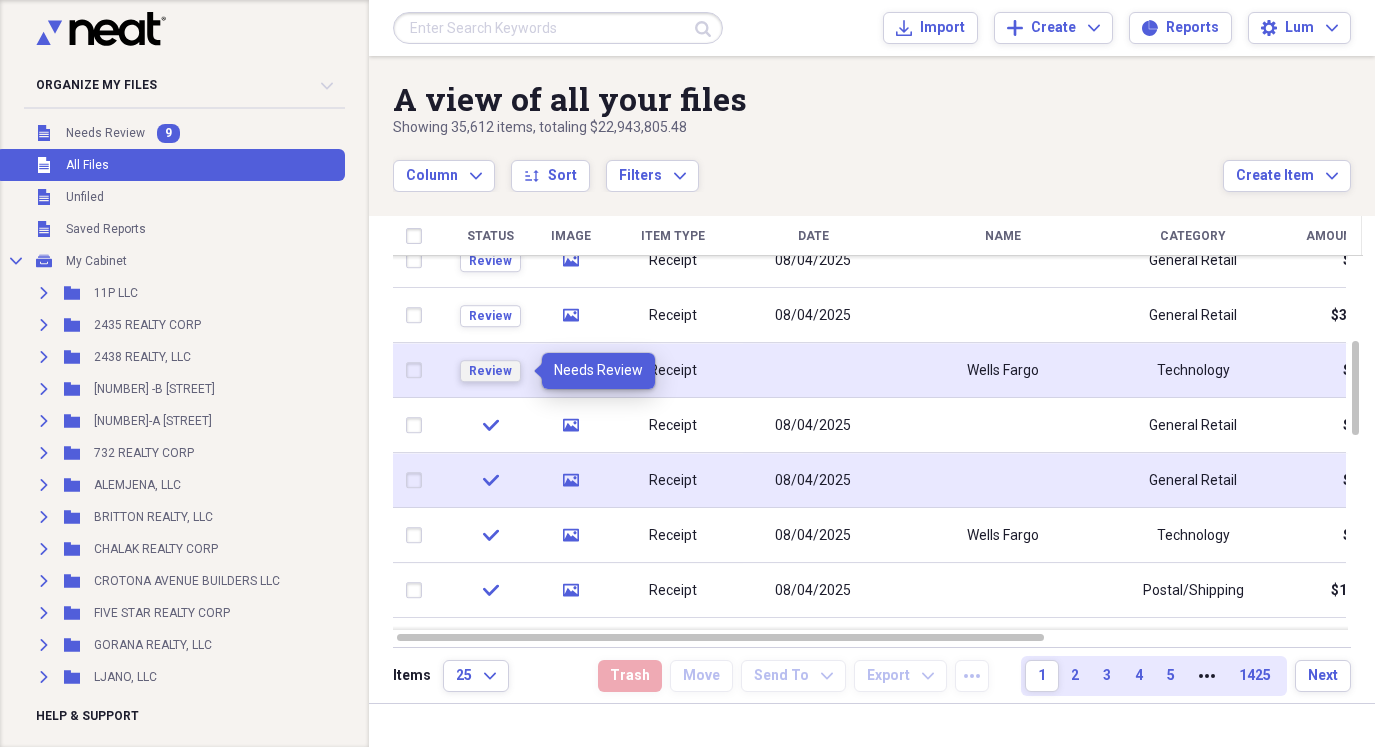 click on "Review" at bounding box center (490, 371) 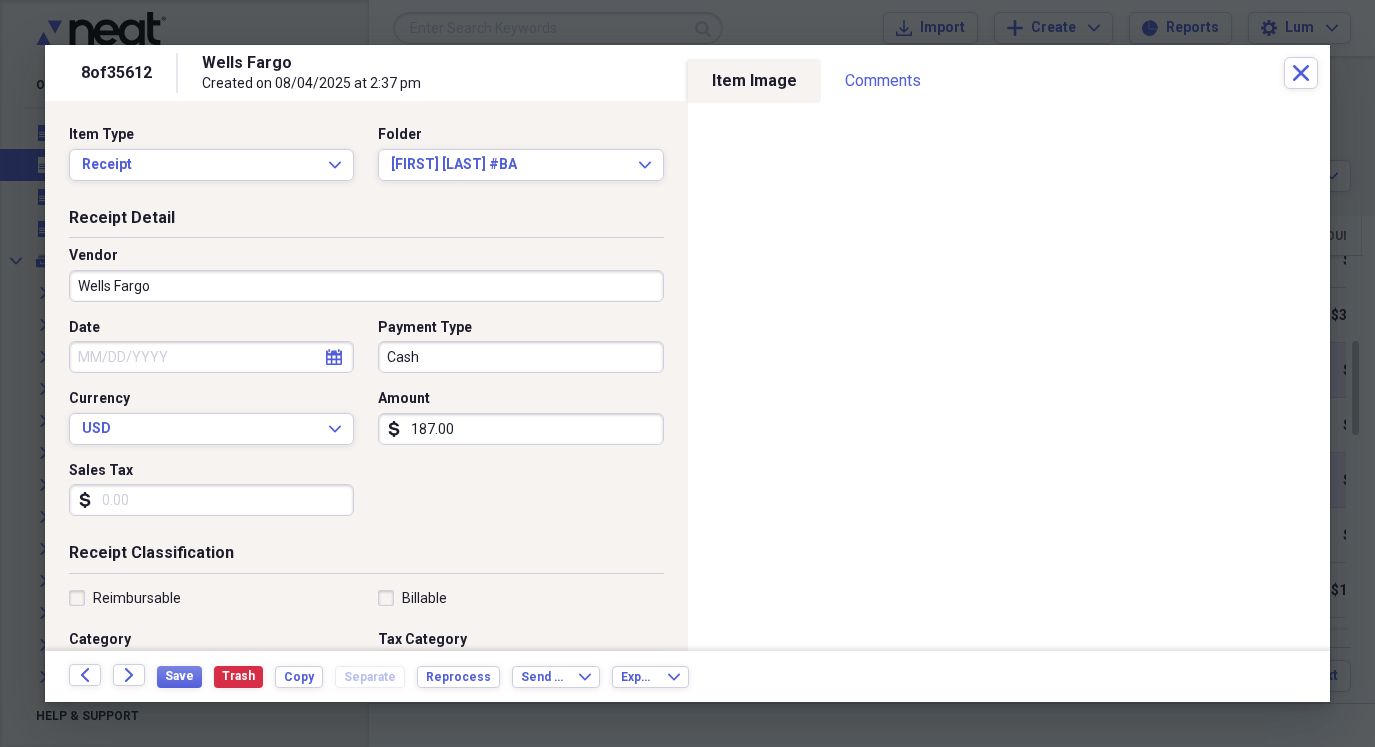 click on "Cash" at bounding box center (520, 357) 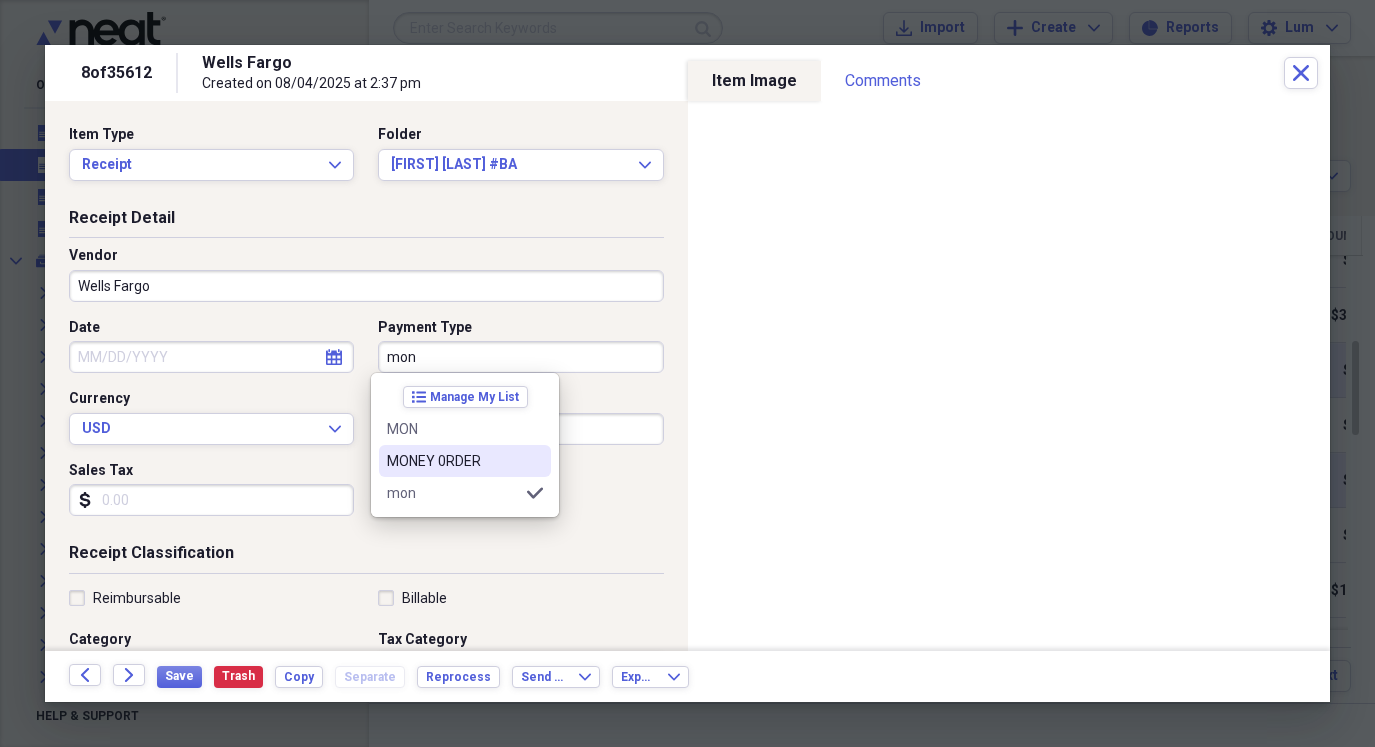 click on "MONEY 0RDER" at bounding box center [465, 461] 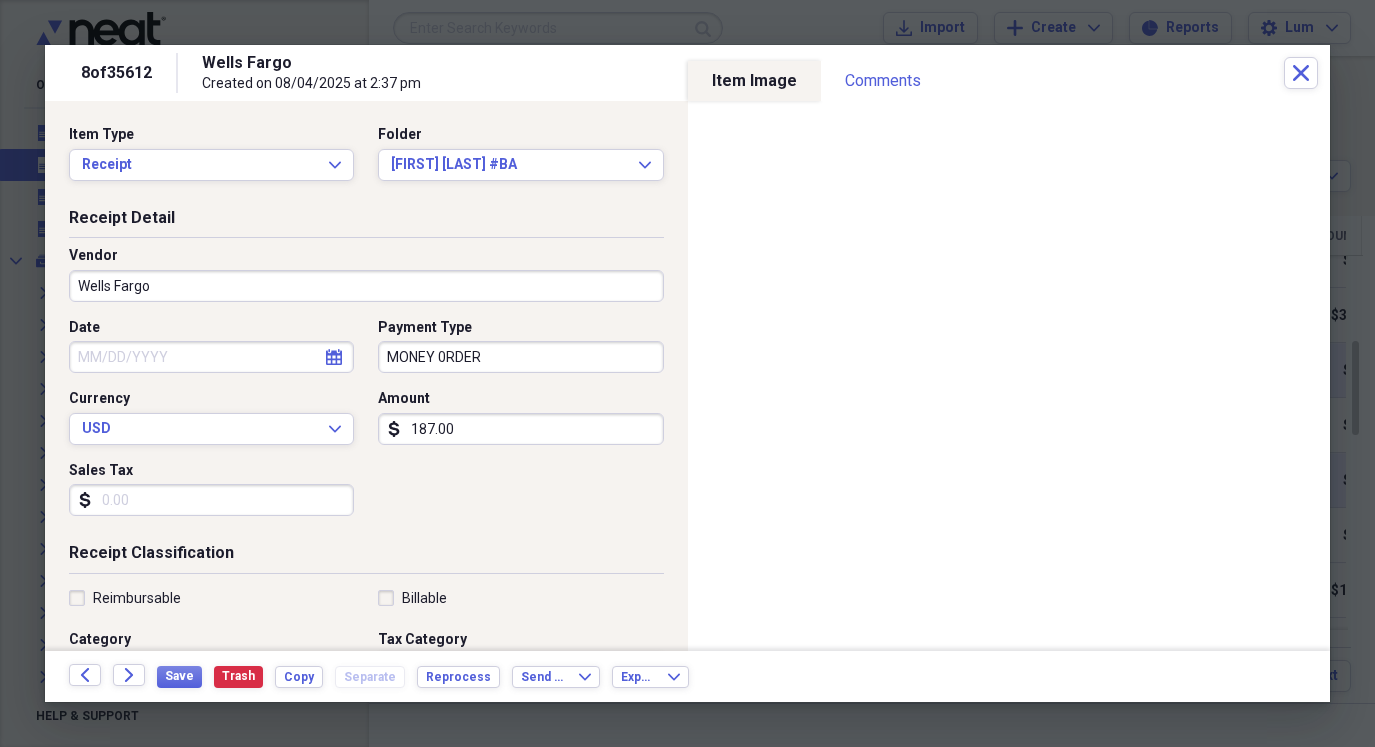 select on "7" 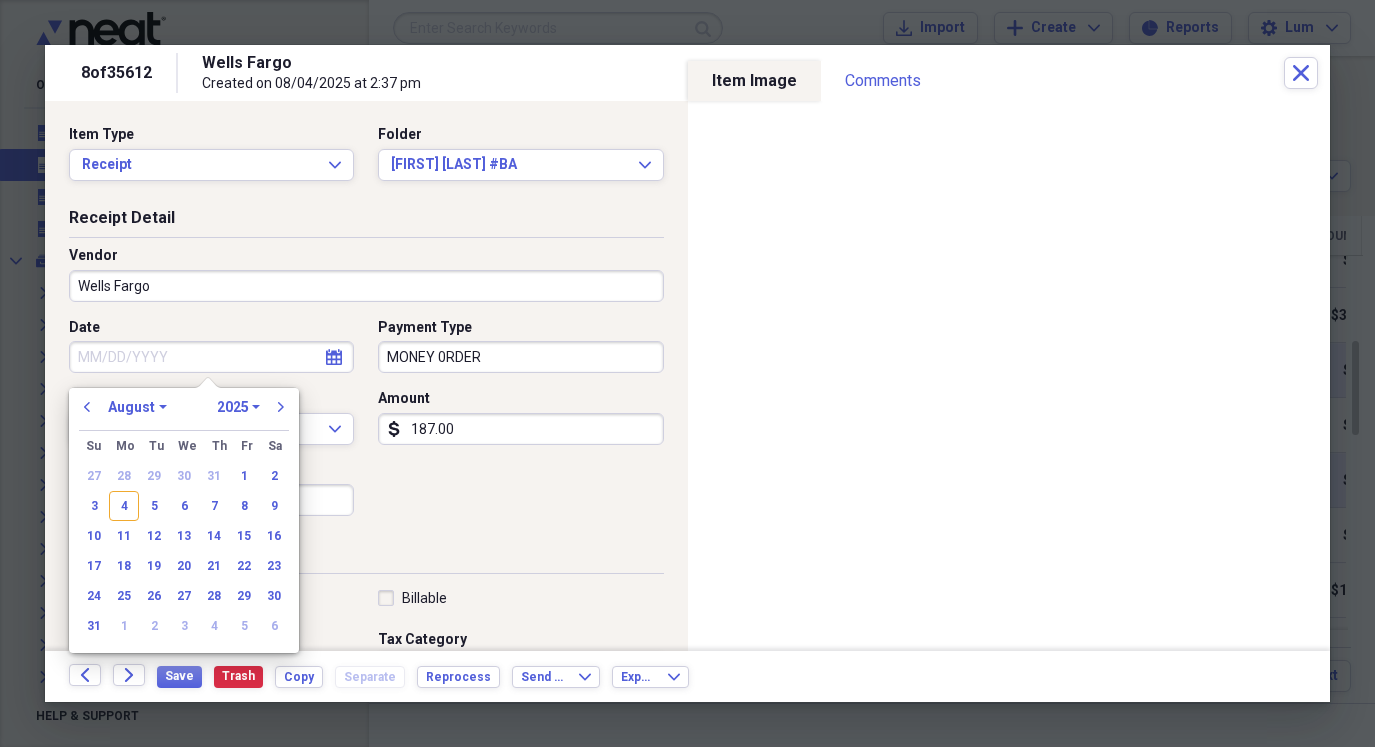 click on "Date" at bounding box center (211, 357) 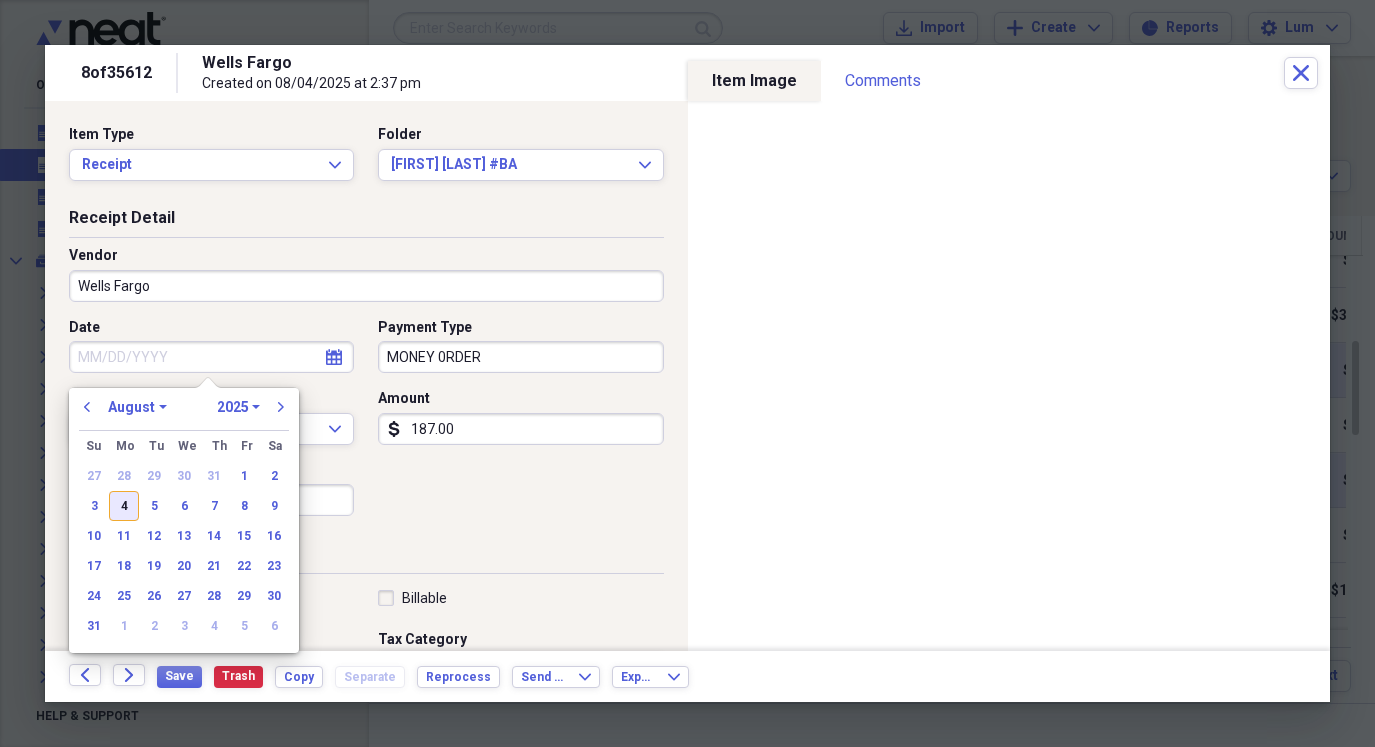 click on "4" at bounding box center (124, 506) 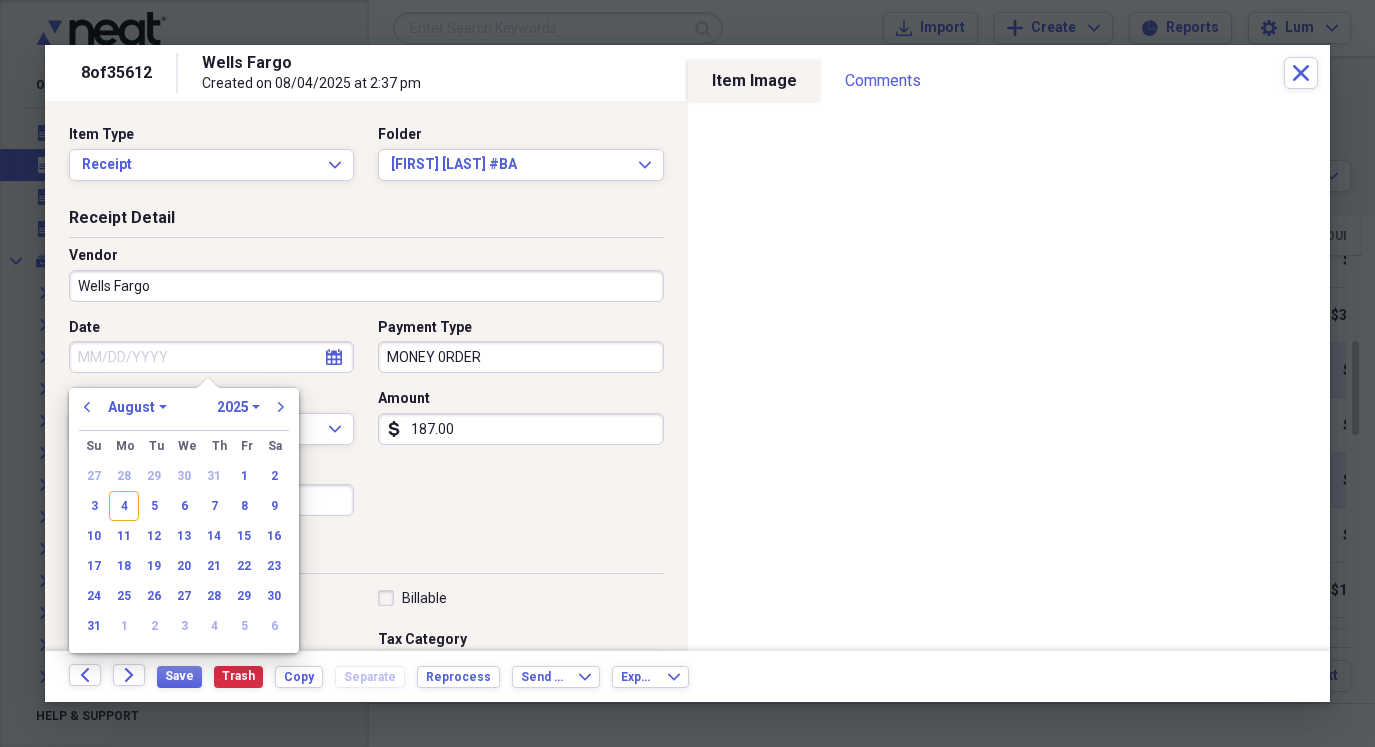 type on "08/04/2025" 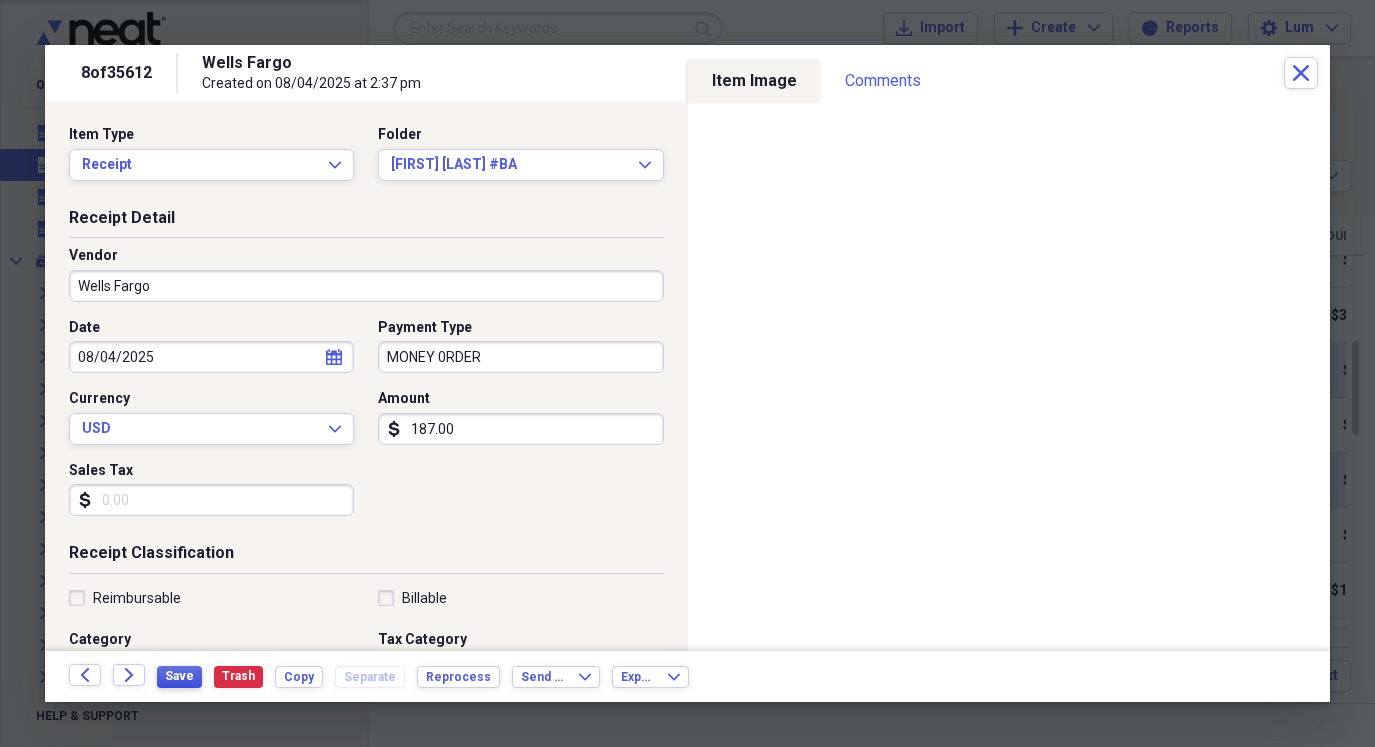 click on "Save" at bounding box center [179, 676] 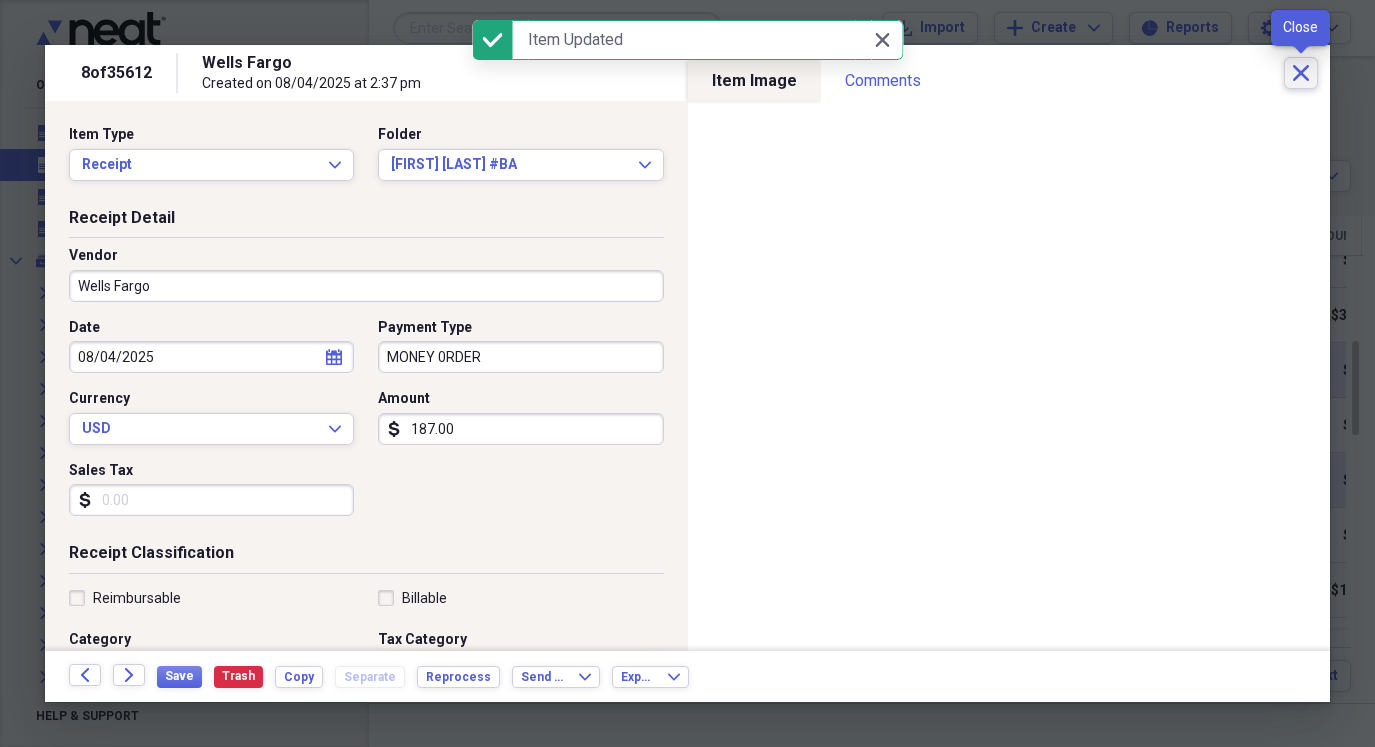 click on "Close" at bounding box center (1301, 73) 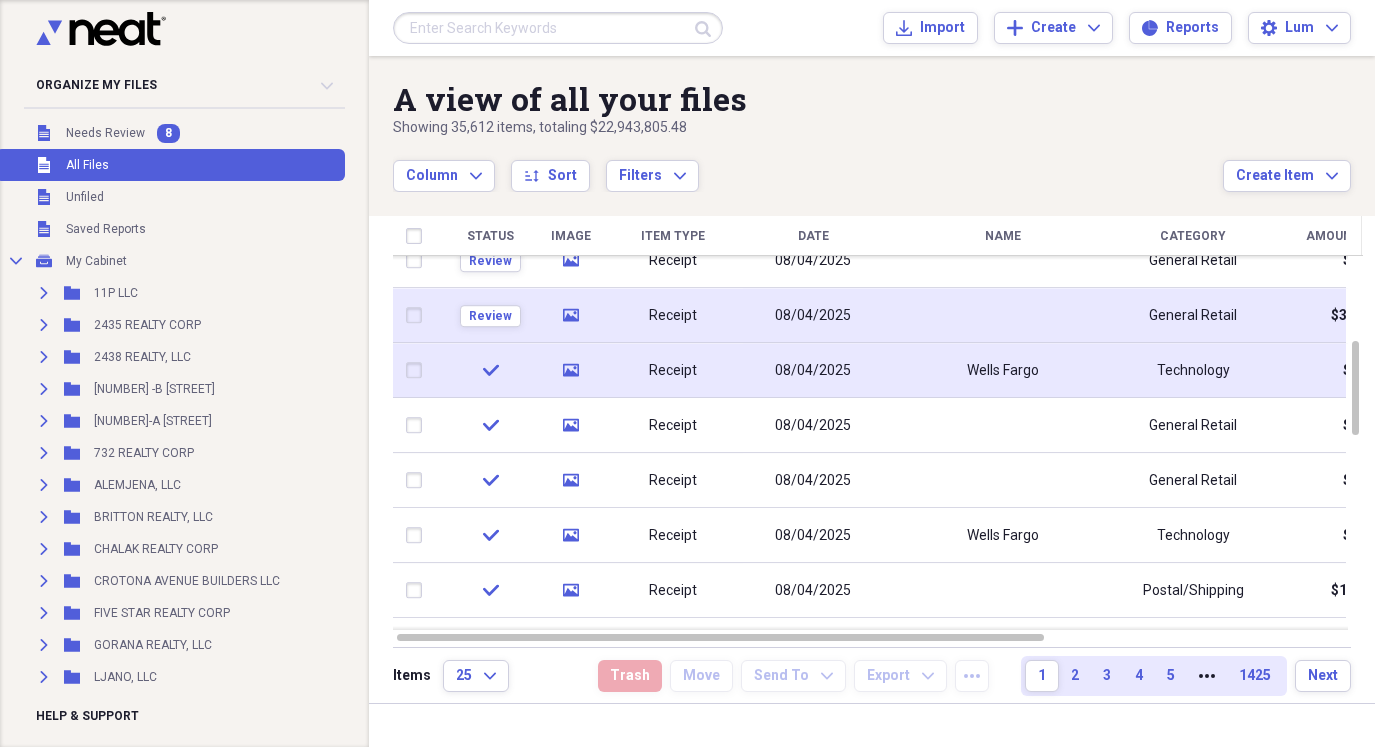 click on "Review" at bounding box center [490, 315] 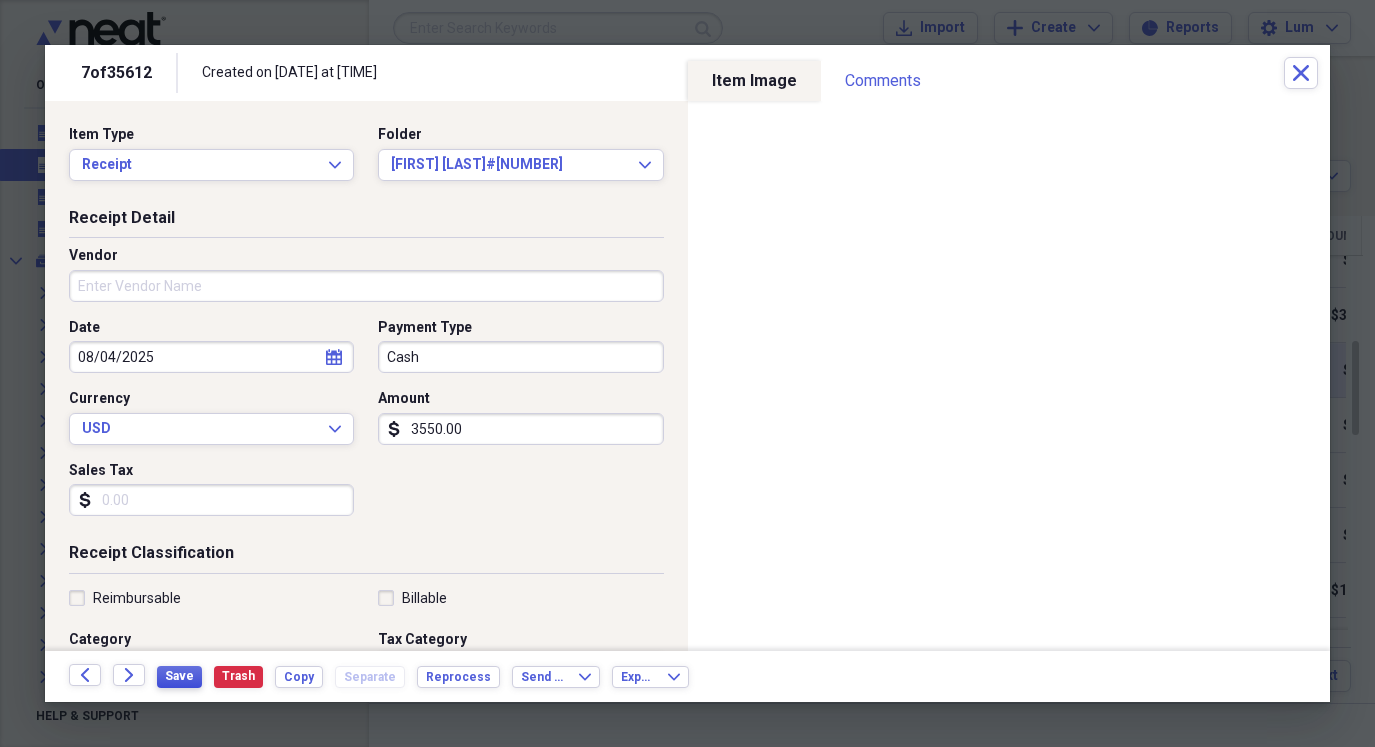 click on "Save" at bounding box center [179, 677] 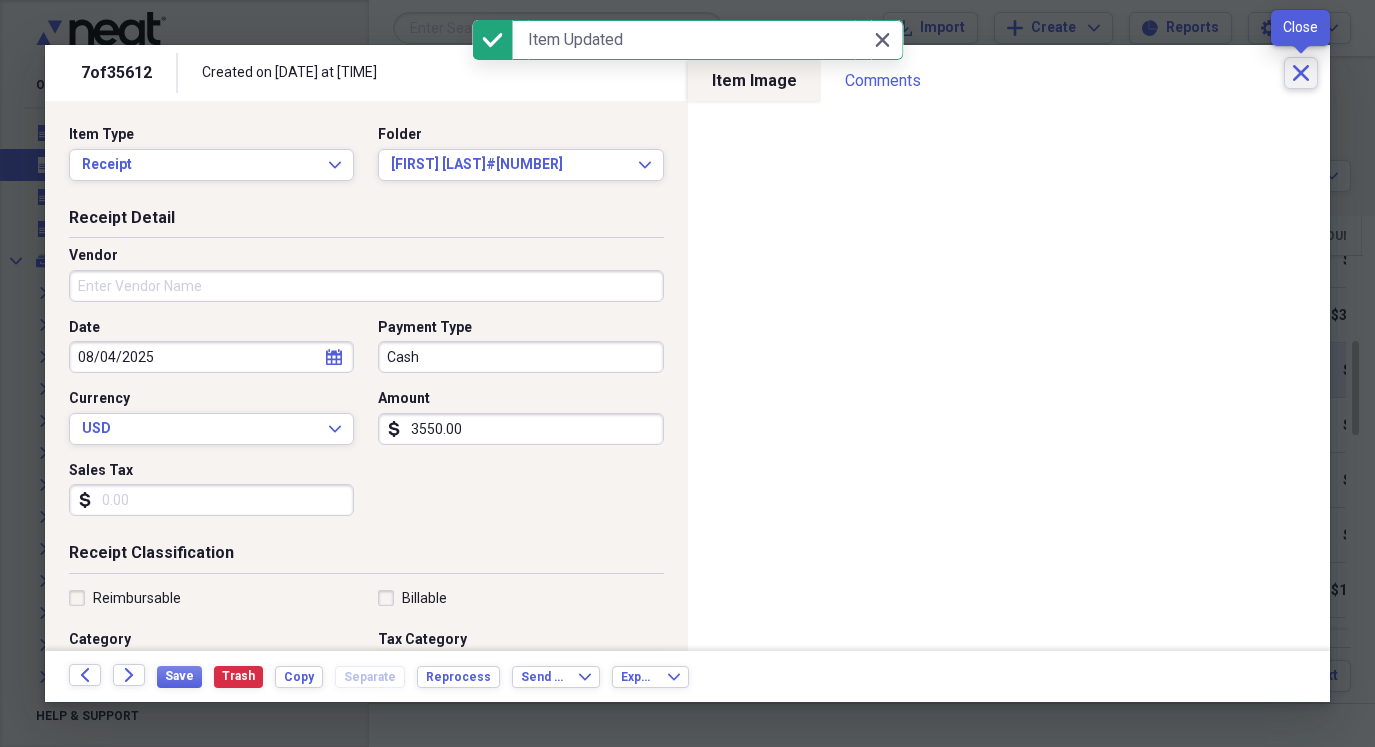 click on "Close" at bounding box center [1301, 73] 